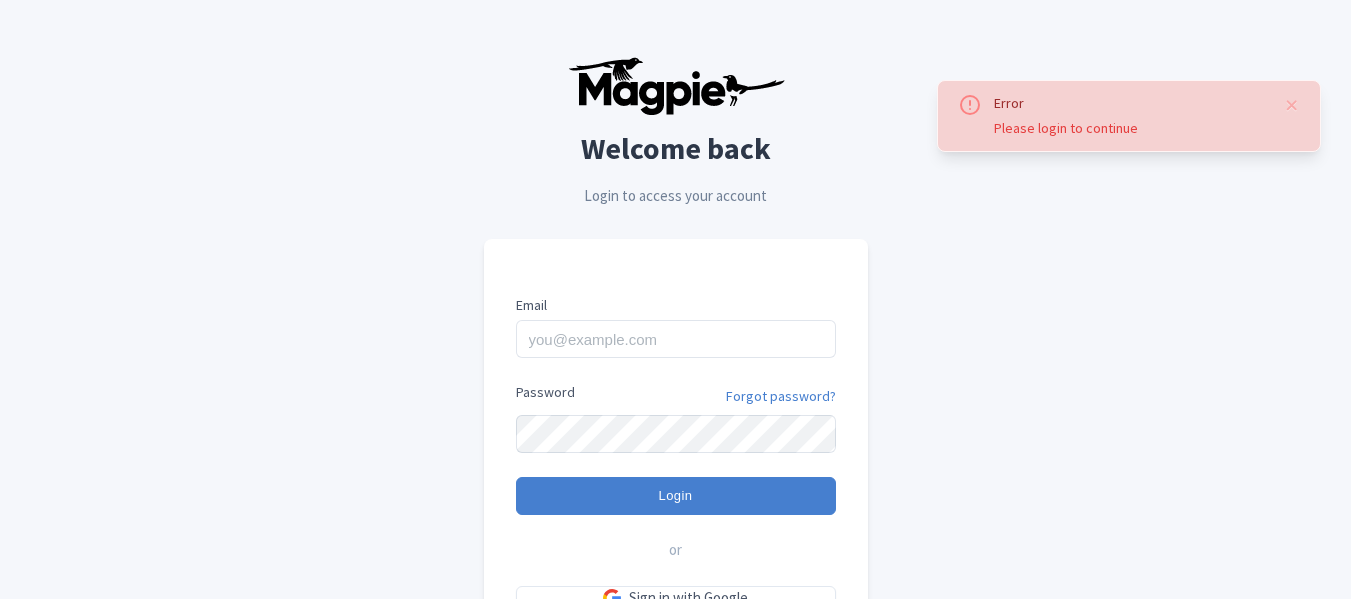 scroll, scrollTop: 0, scrollLeft: 0, axis: both 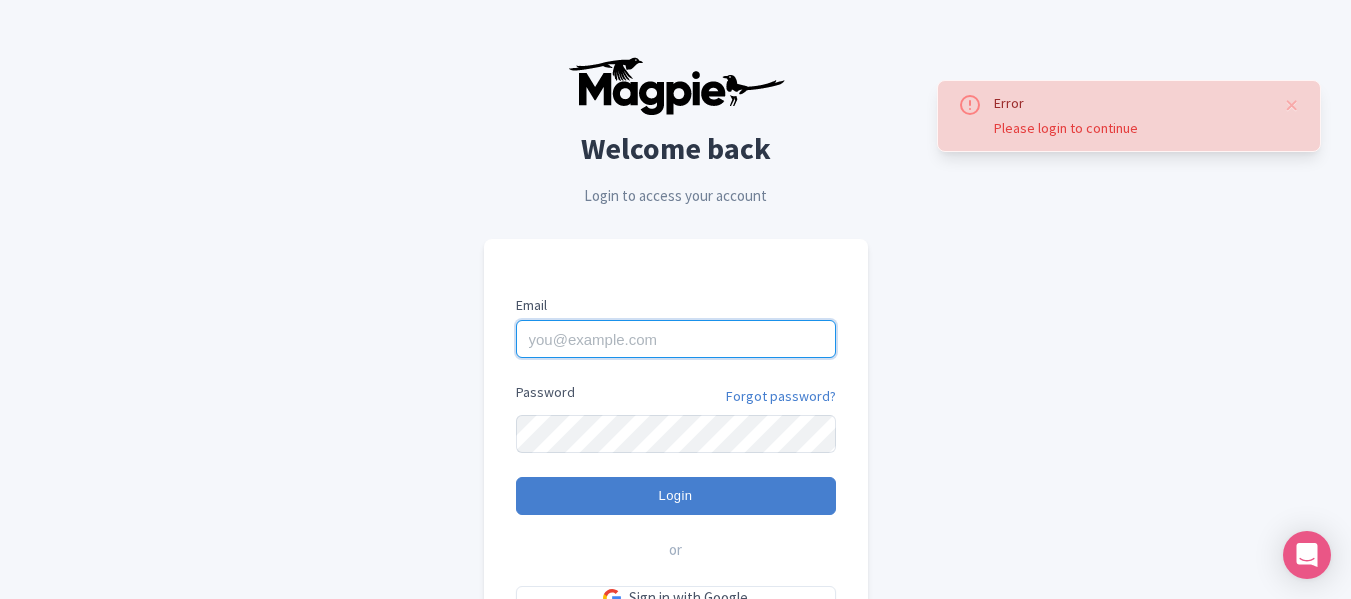 click on "Email" at bounding box center [676, 339] 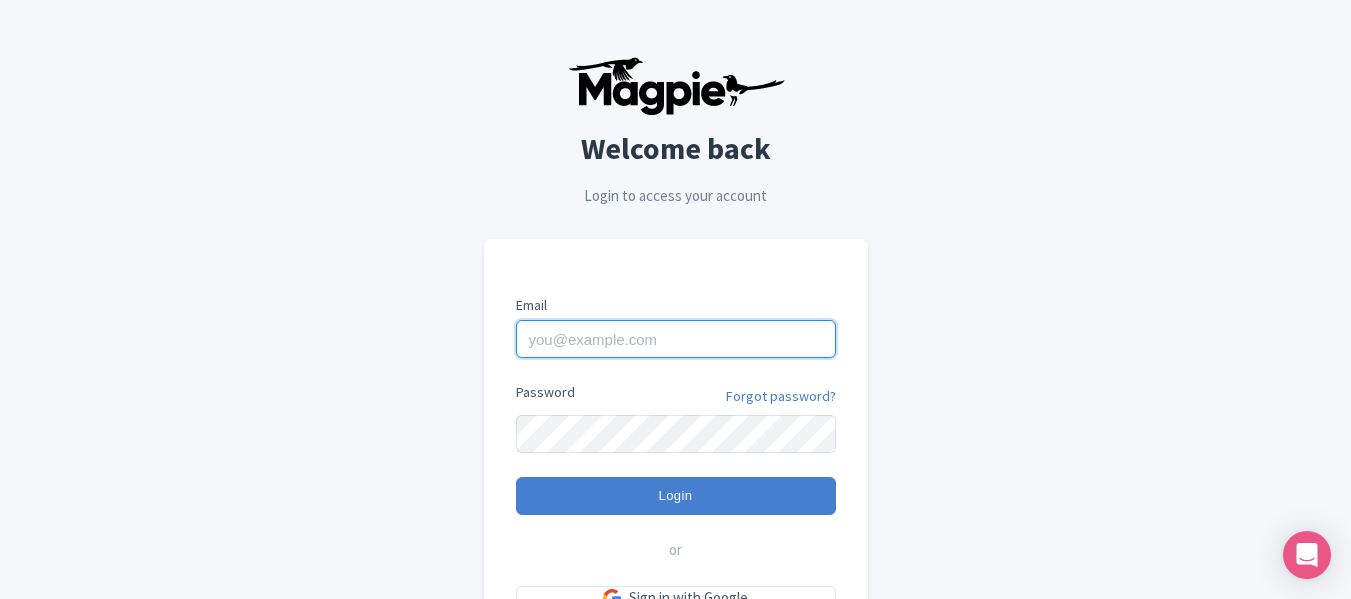 type on "[EMAIL]" 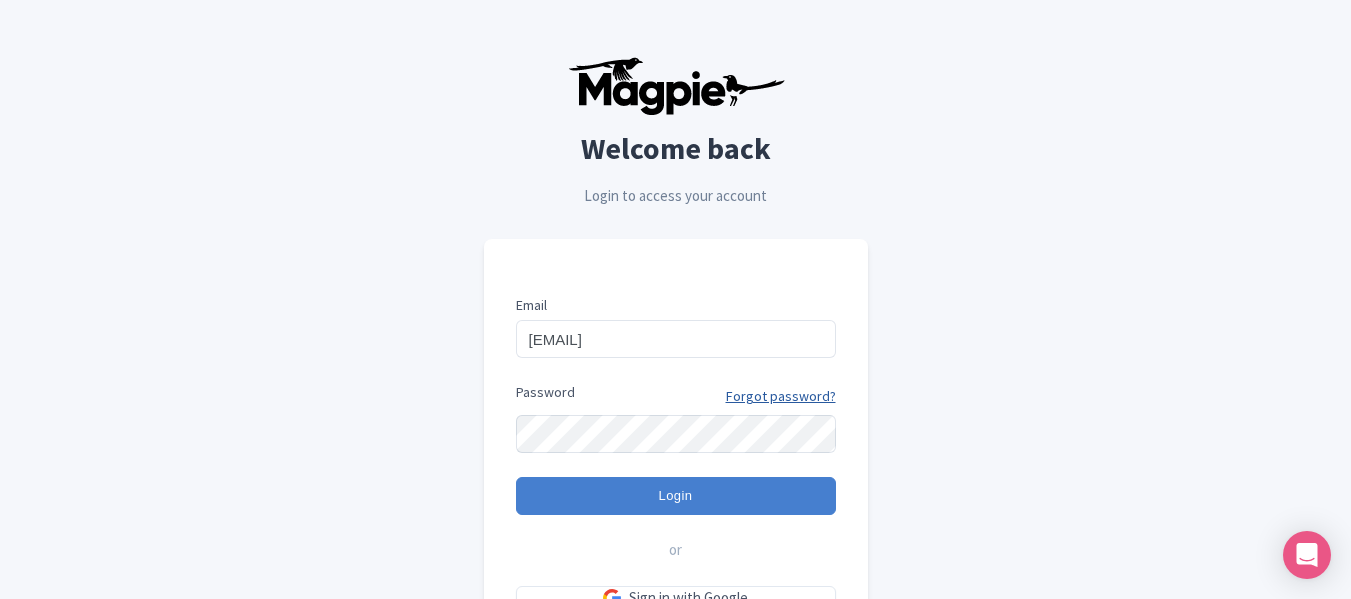 click on "Forgot password?" at bounding box center [781, 396] 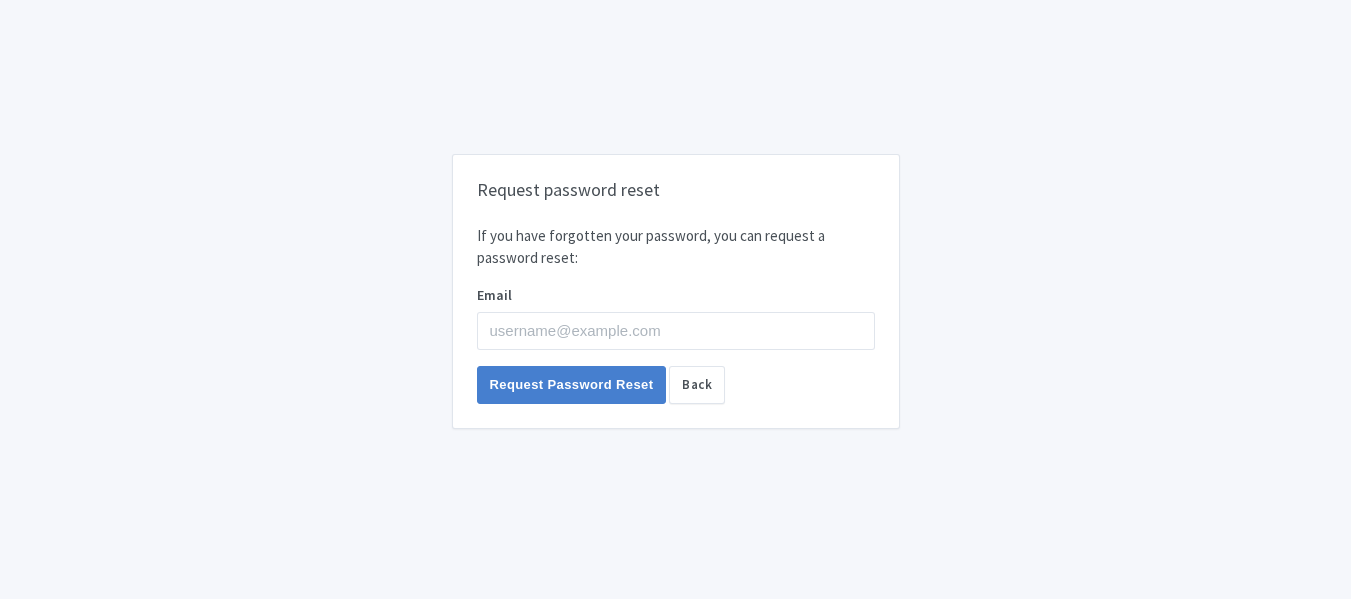 scroll, scrollTop: 0, scrollLeft: 0, axis: both 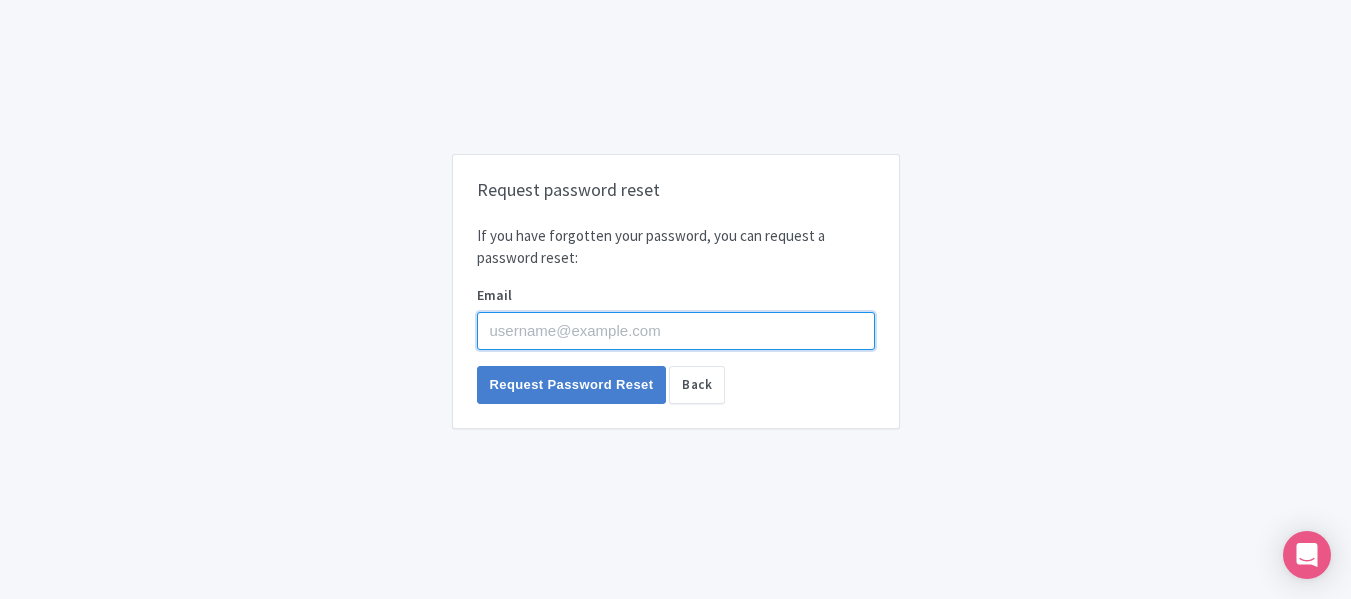 click on "Email" at bounding box center (676, 331) 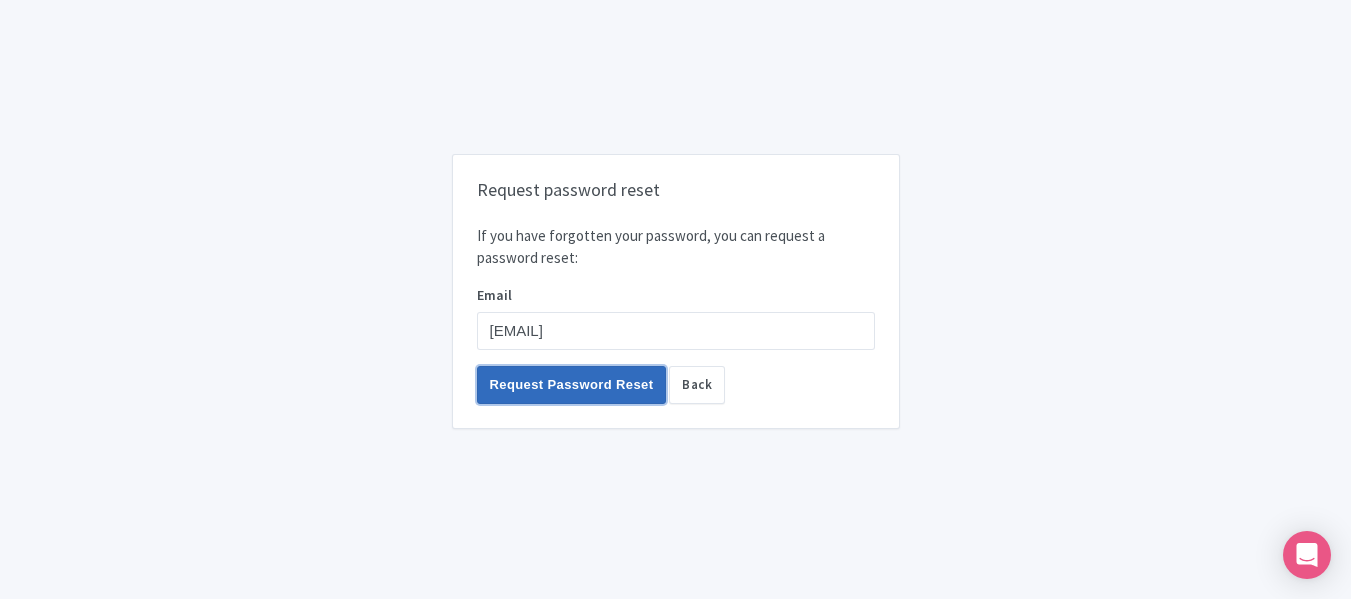 click on "Request Password Reset" at bounding box center [572, 385] 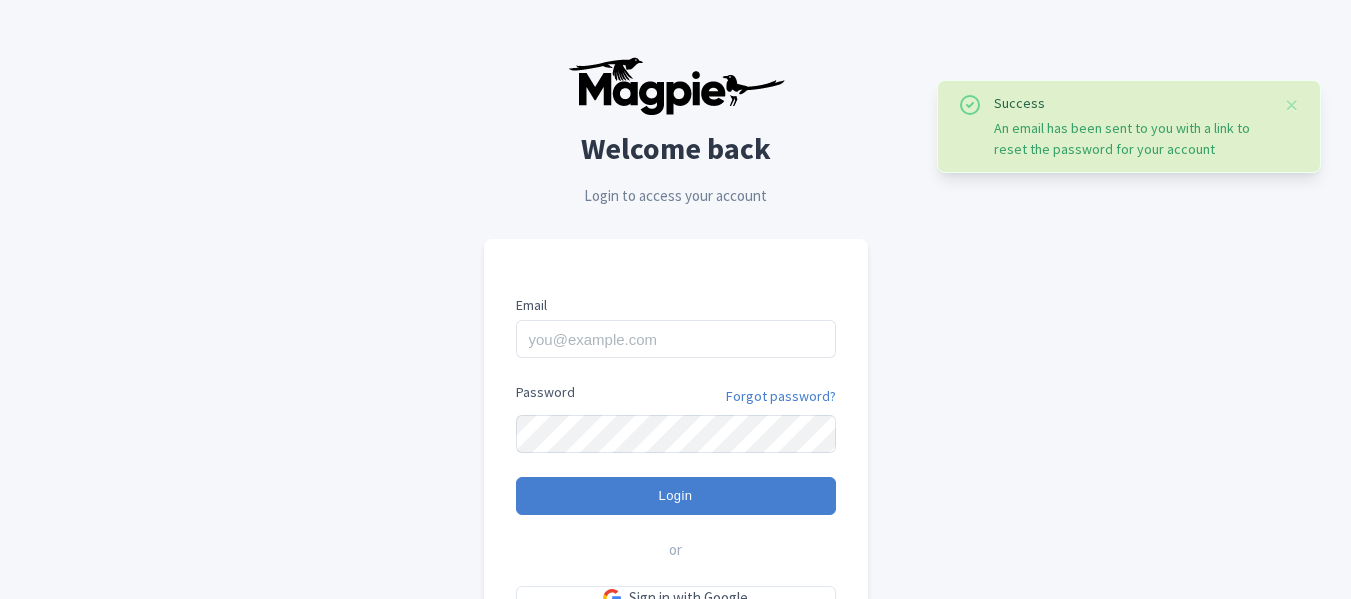 scroll, scrollTop: 0, scrollLeft: 0, axis: both 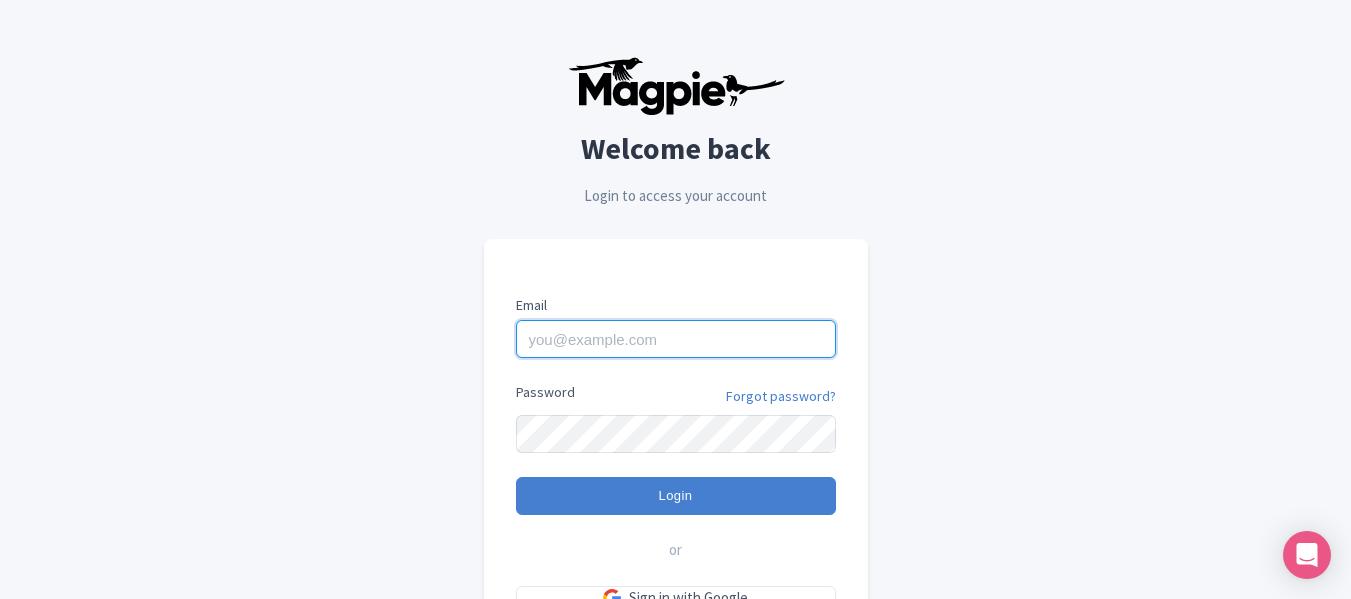 click on "Email" at bounding box center [676, 339] 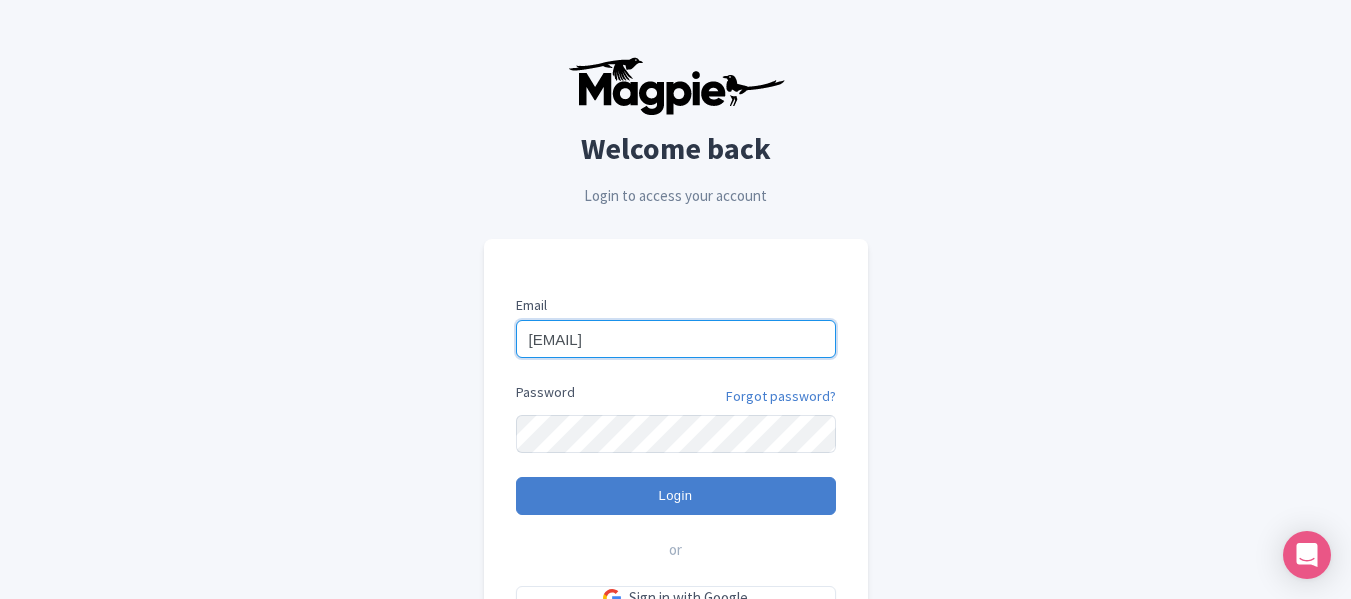 type on "[EMAIL]" 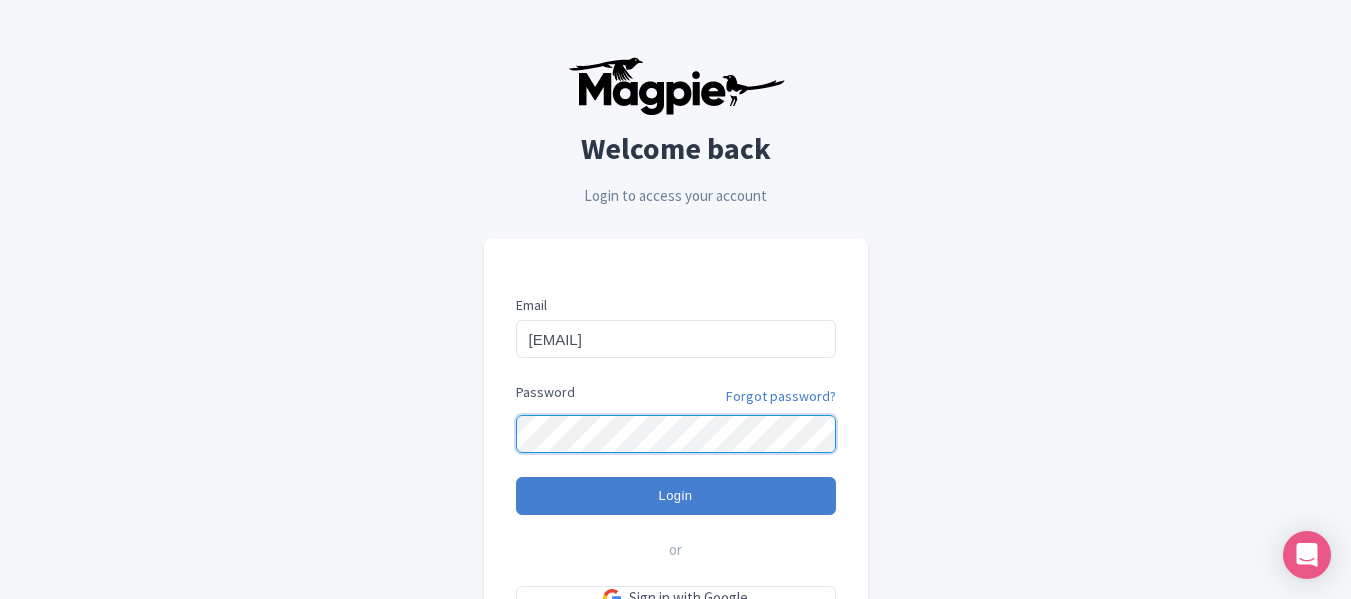 click on "Login" at bounding box center [676, 496] 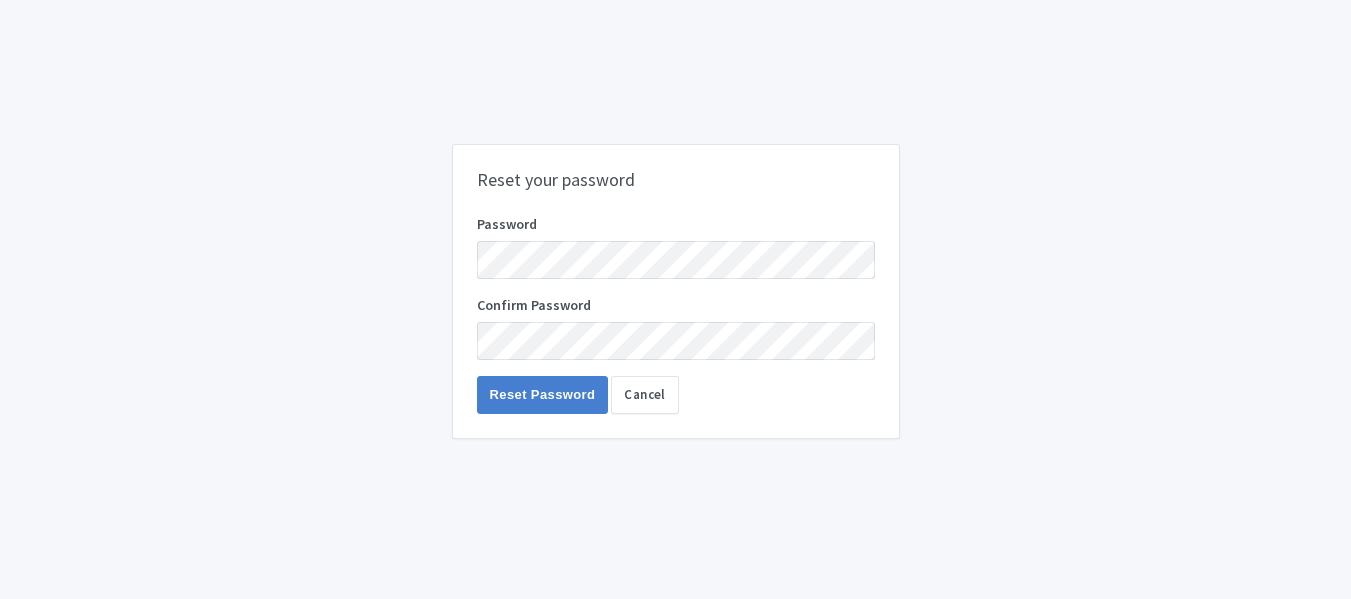 scroll, scrollTop: 0, scrollLeft: 0, axis: both 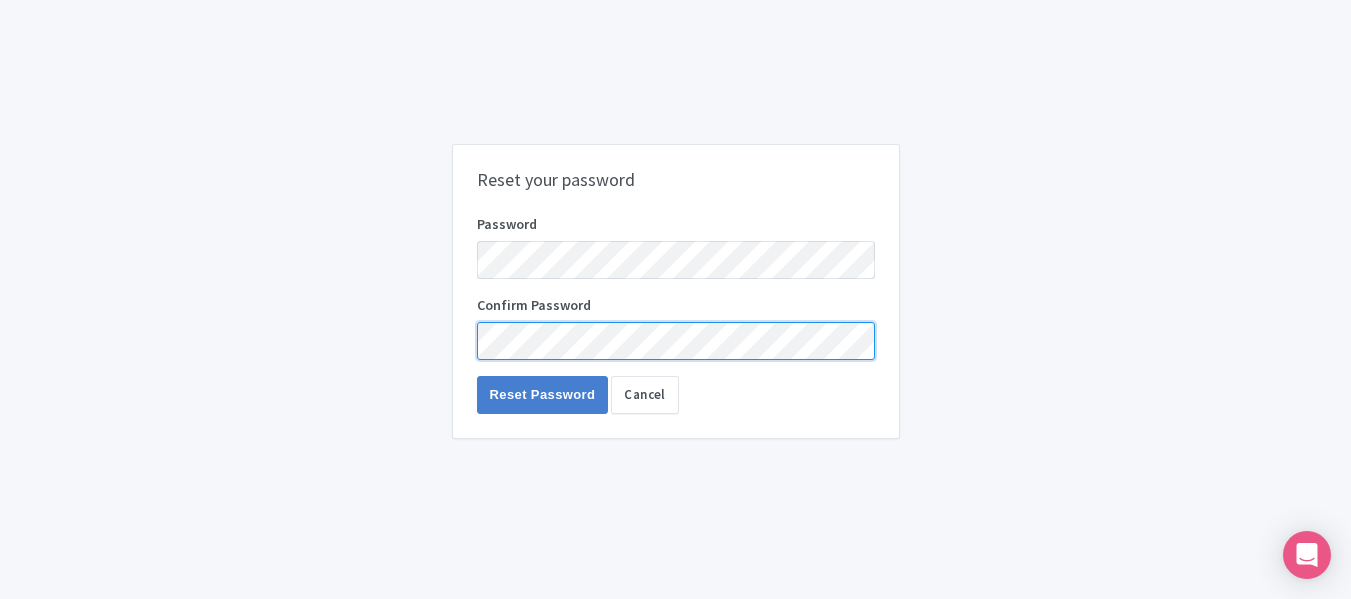 click on "Reset Password" at bounding box center (543, 395) 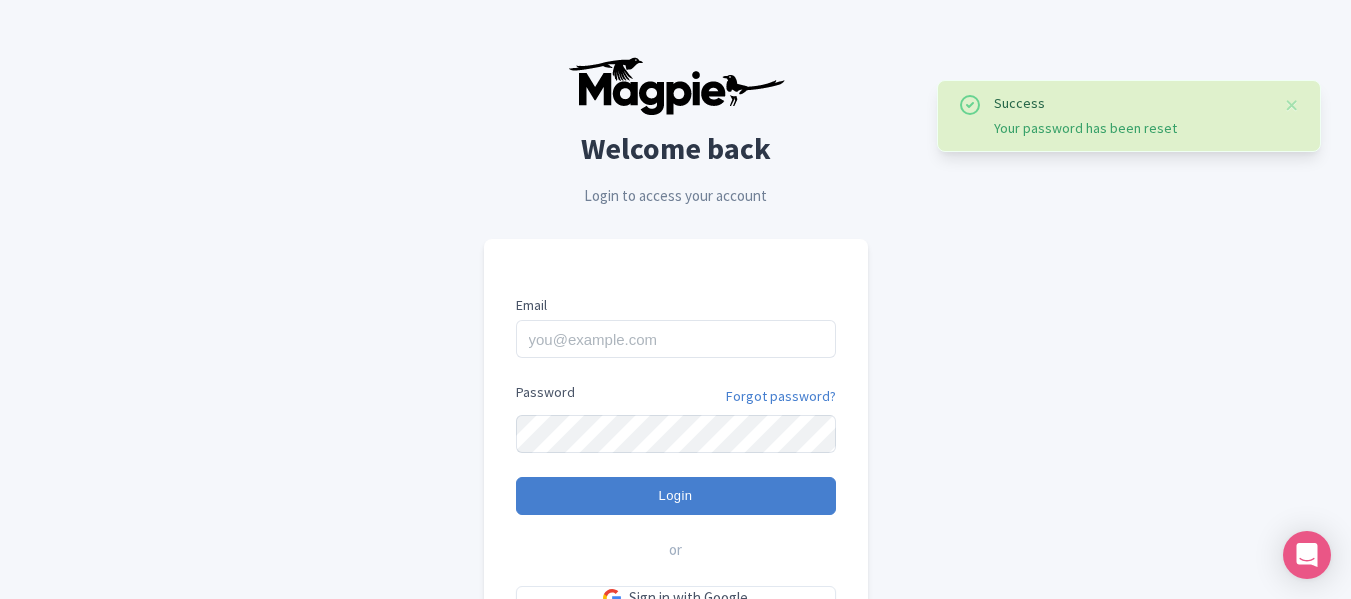 scroll, scrollTop: 0, scrollLeft: 0, axis: both 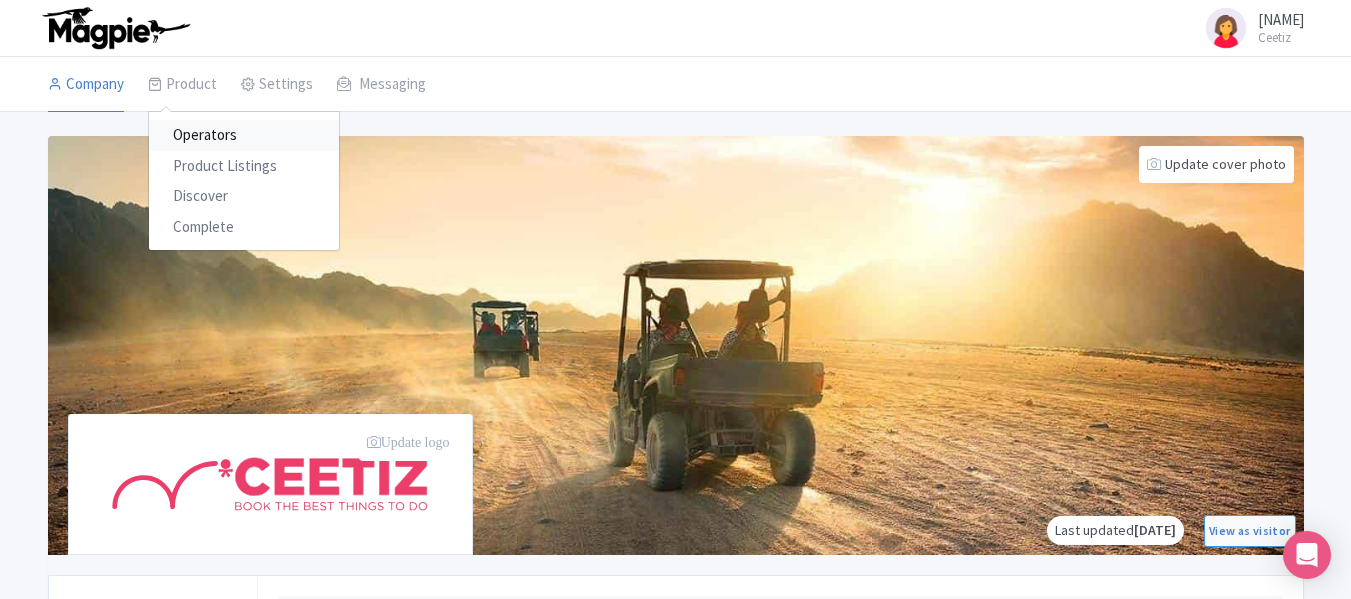 click on "Operators" at bounding box center (244, 135) 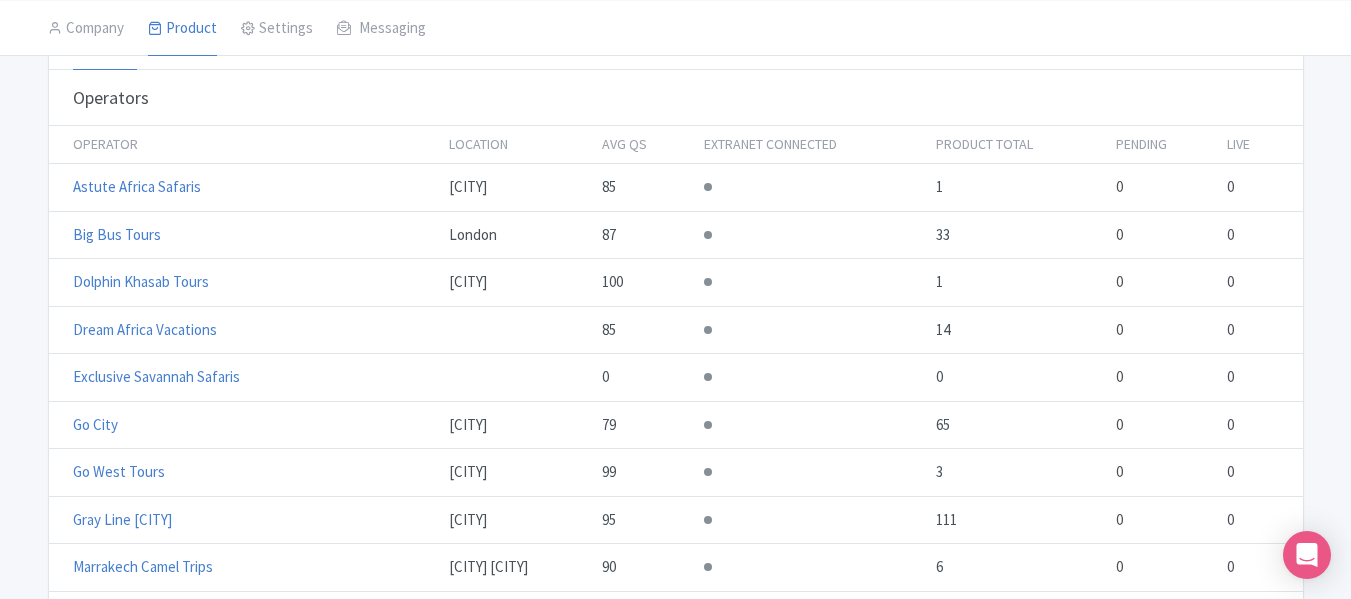 scroll, scrollTop: 172, scrollLeft: 0, axis: vertical 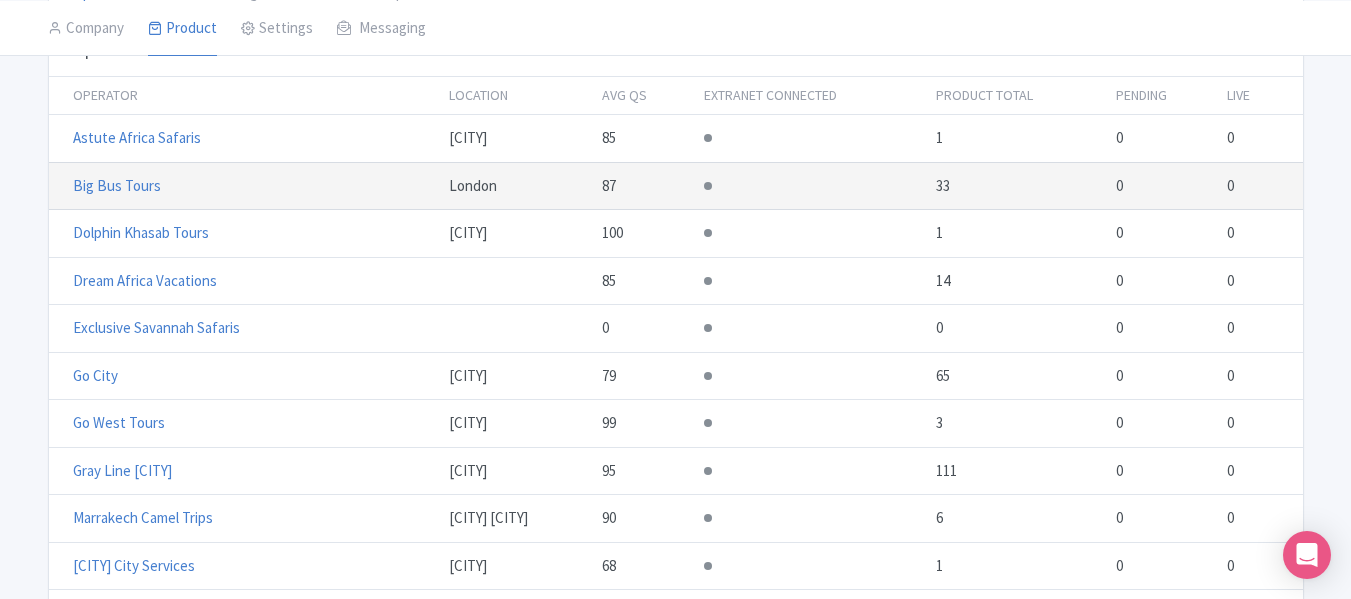 click on "Big Bus Tours" at bounding box center [243, 186] 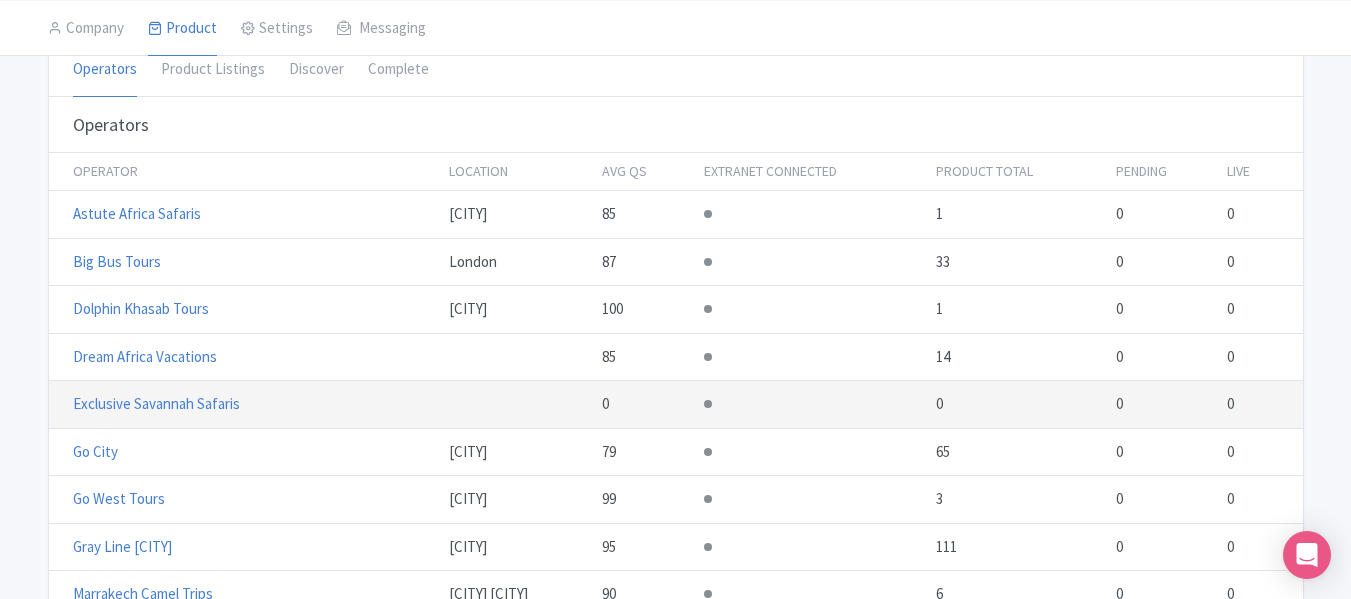 scroll, scrollTop: 95, scrollLeft: 0, axis: vertical 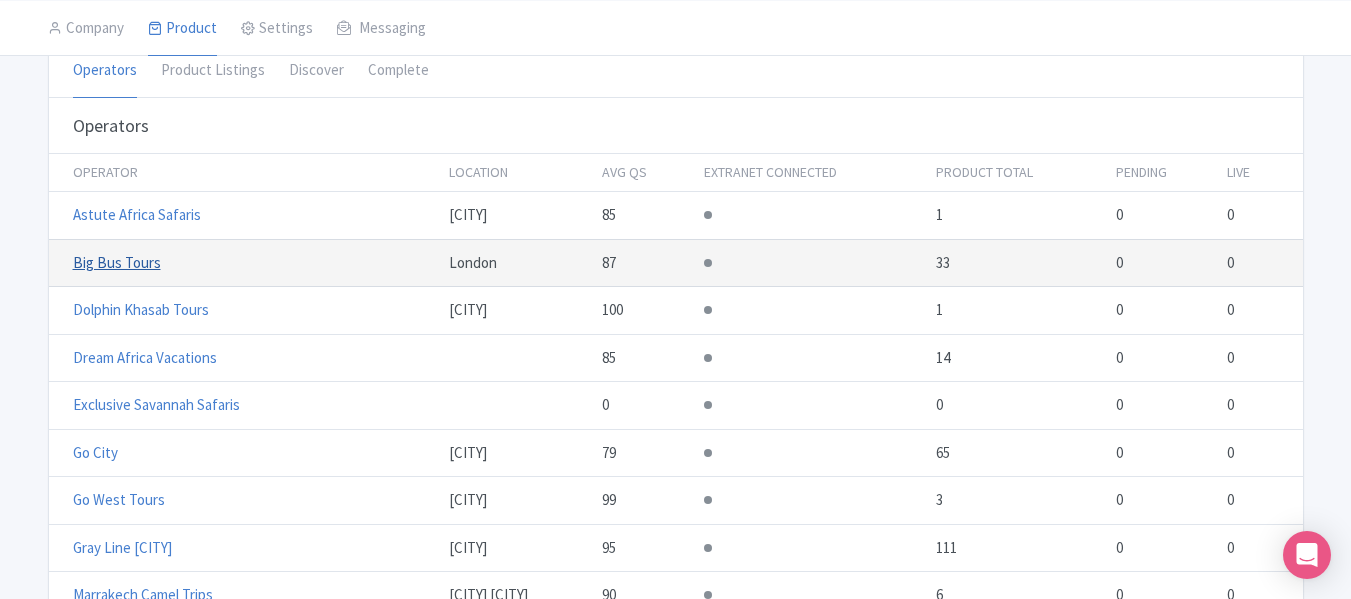 click on "Big Bus Tours" at bounding box center (117, 262) 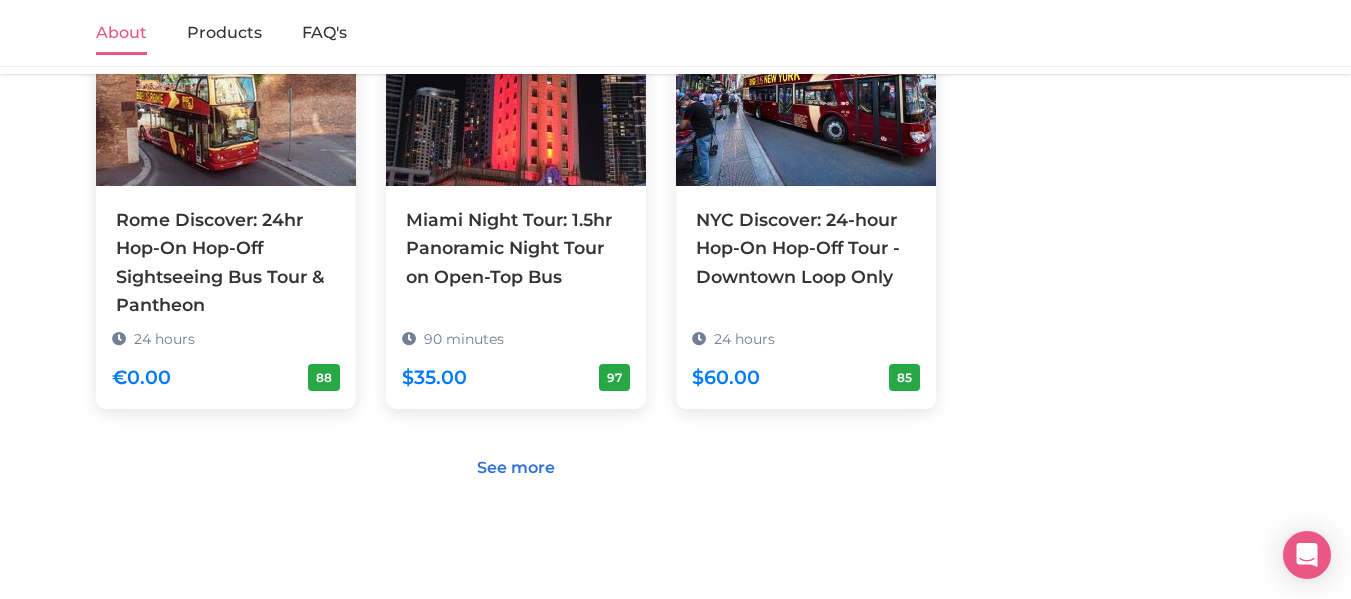 scroll, scrollTop: 1994, scrollLeft: 0, axis: vertical 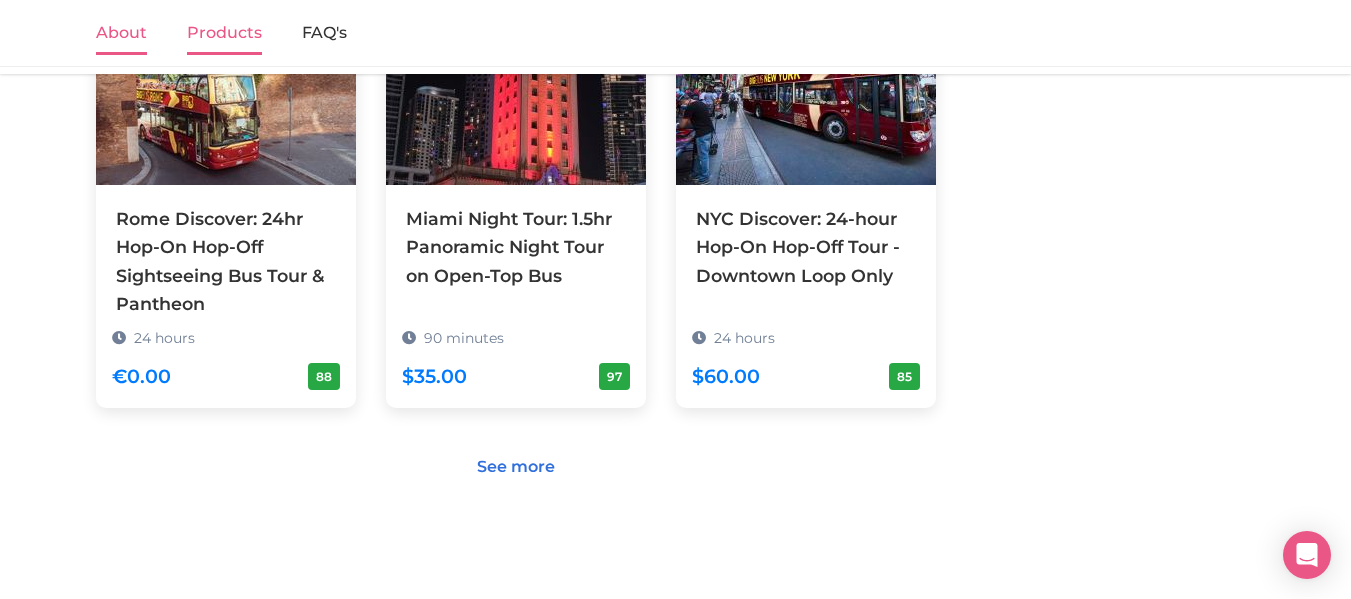 click on "Products" at bounding box center (224, 34) 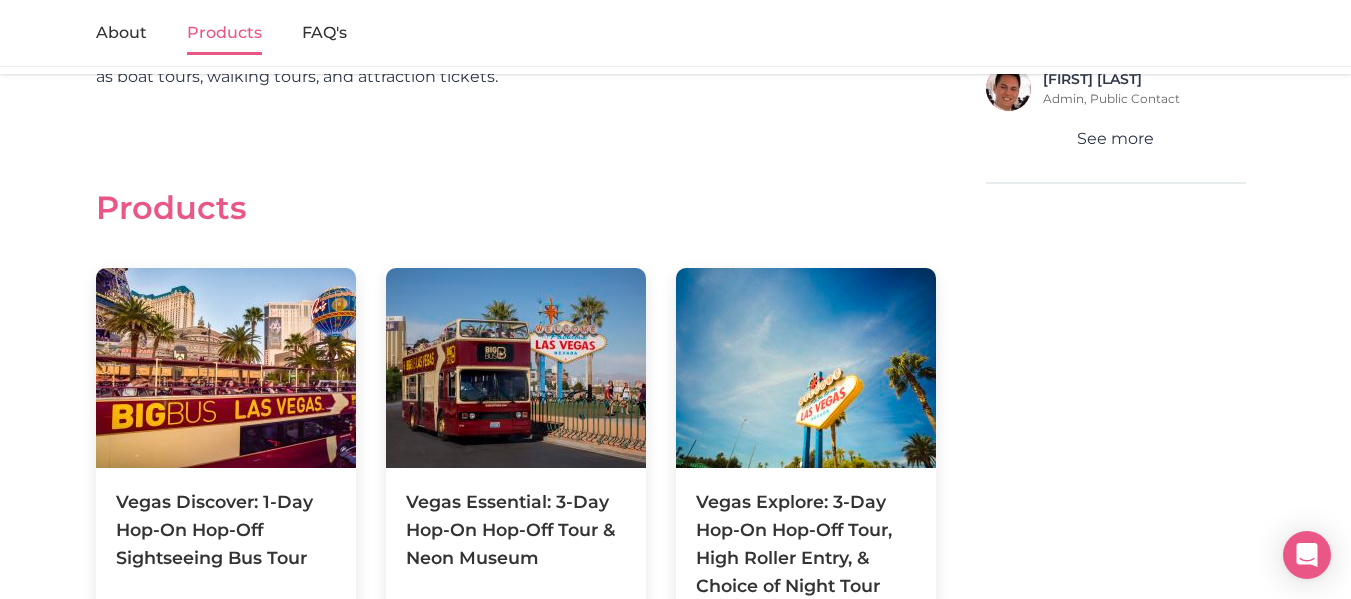 scroll, scrollTop: 1234, scrollLeft: 0, axis: vertical 